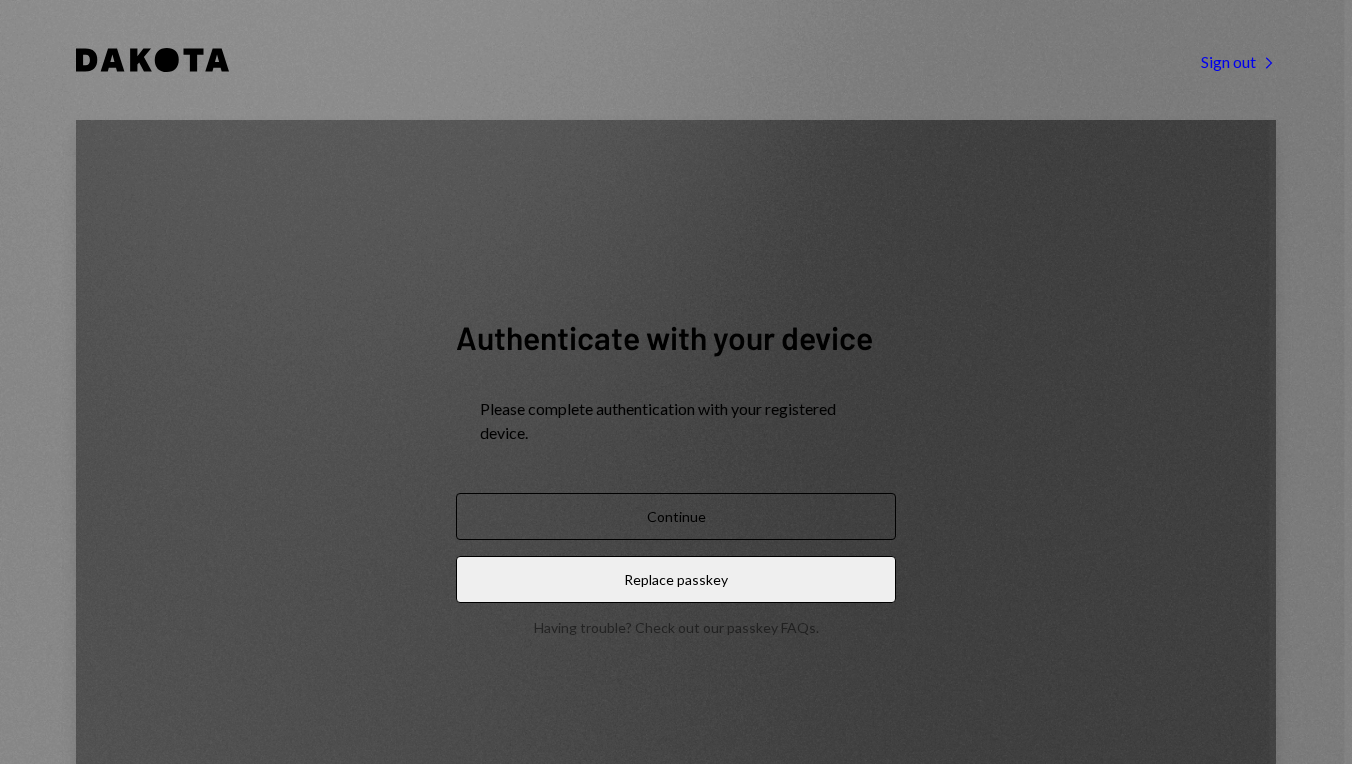 scroll, scrollTop: 0, scrollLeft: 0, axis: both 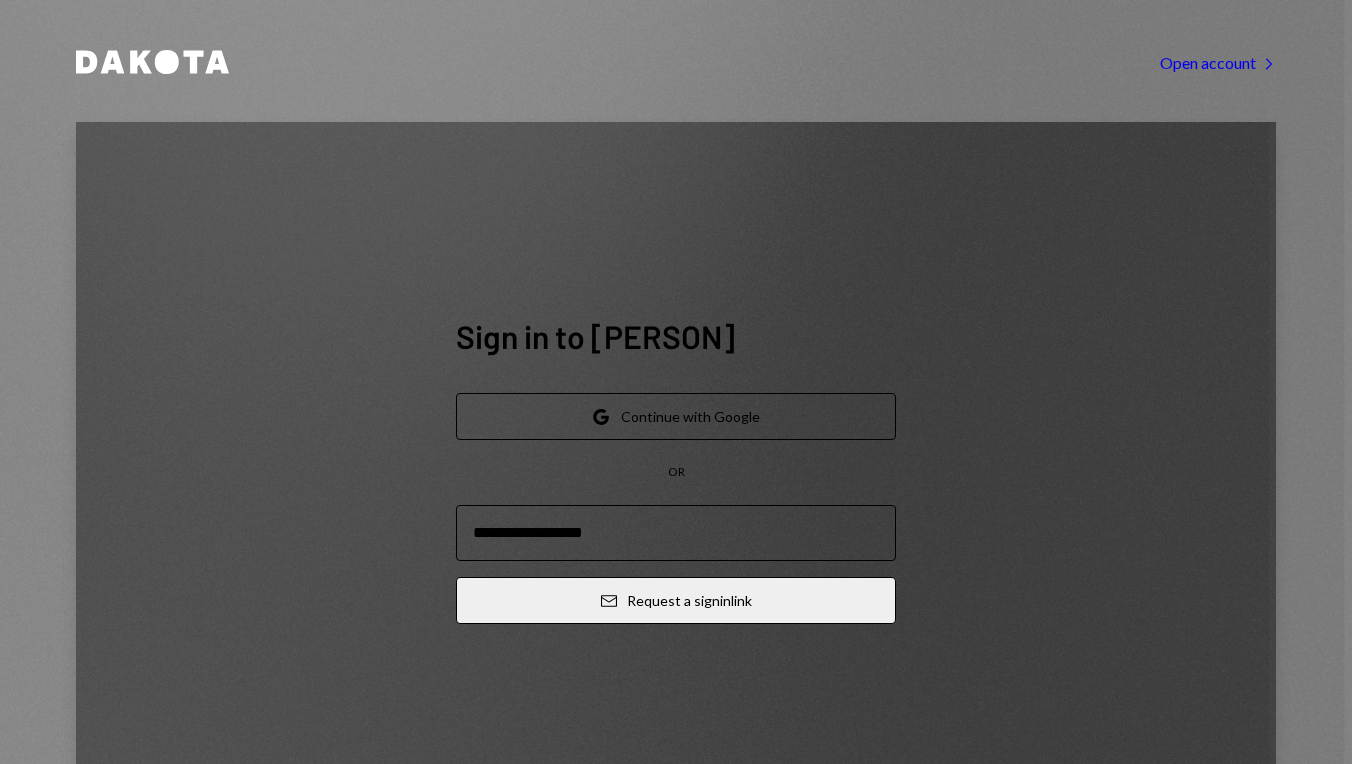 click on "Dakota Open account Right Caret Sign in to Dakota Google  Continue with Google OR Email Request a sign  in  link" at bounding box center [676, 430] 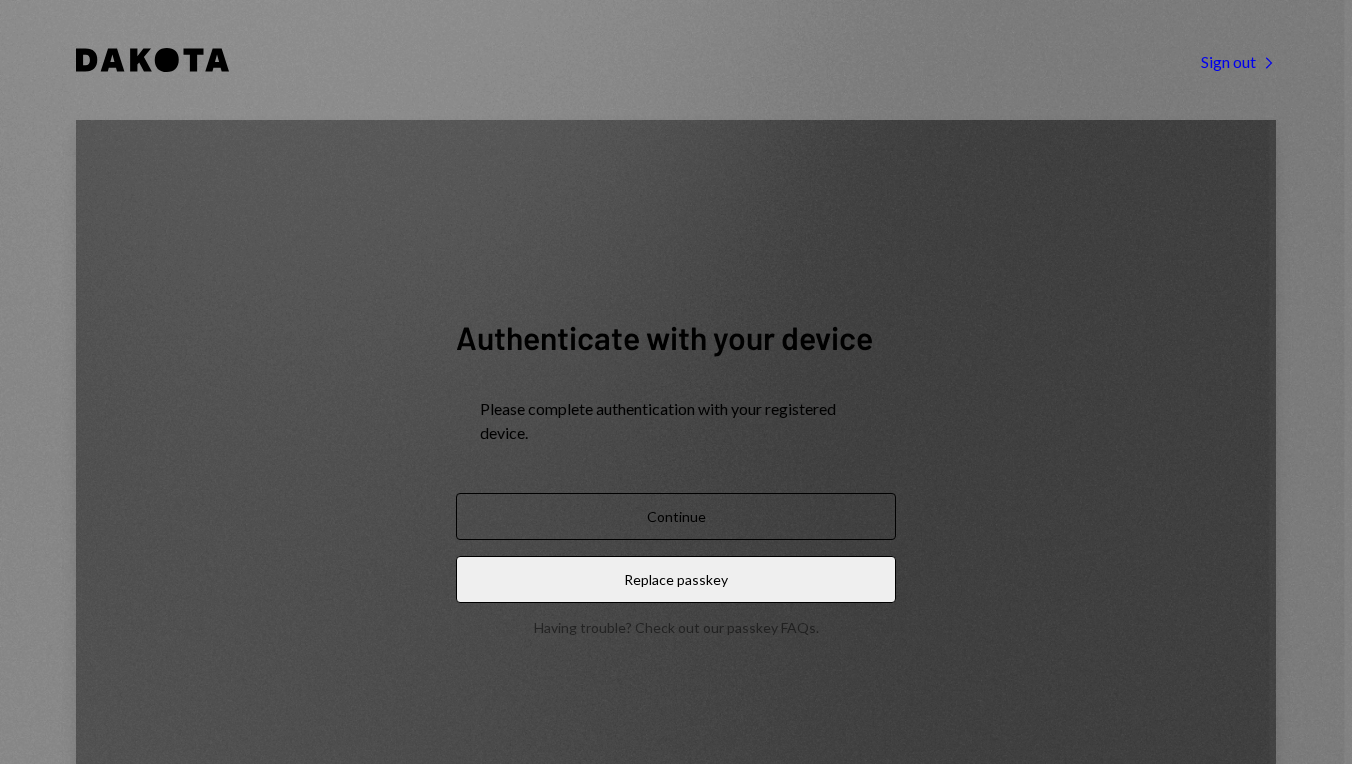 scroll, scrollTop: 0, scrollLeft: 0, axis: both 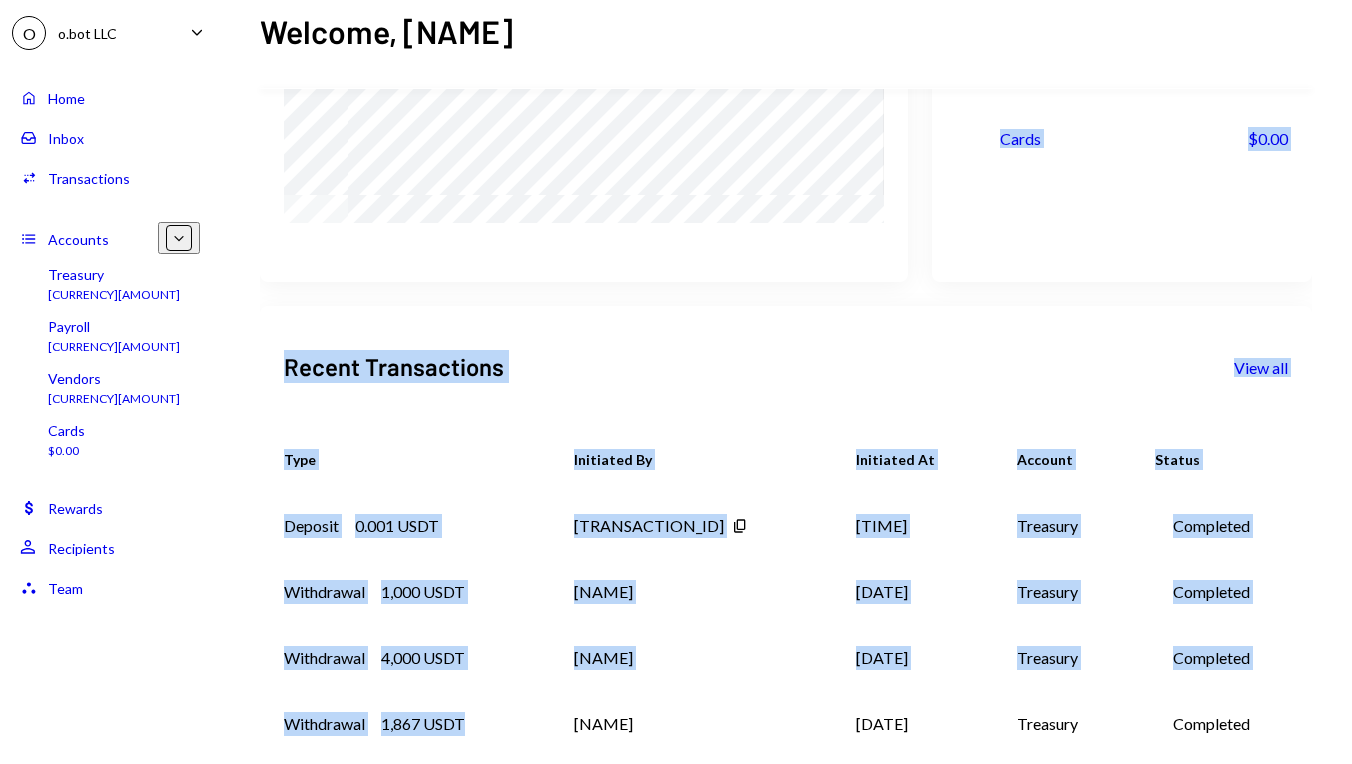 drag, startPoint x: 248, startPoint y: 621, endPoint x: 467, endPoint y: 639, distance: 219.73848 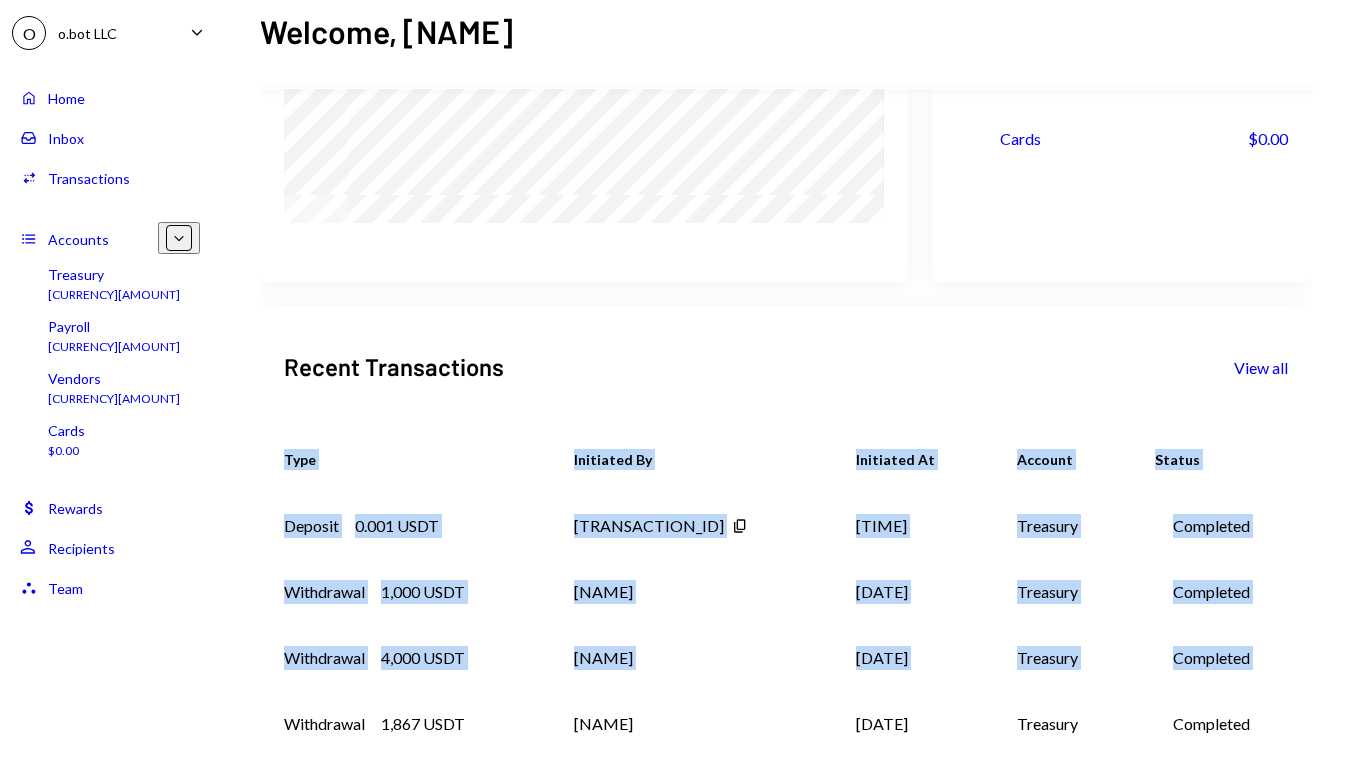 drag, startPoint x: 281, startPoint y: 630, endPoint x: 802, endPoint y: 733, distance: 531.0838 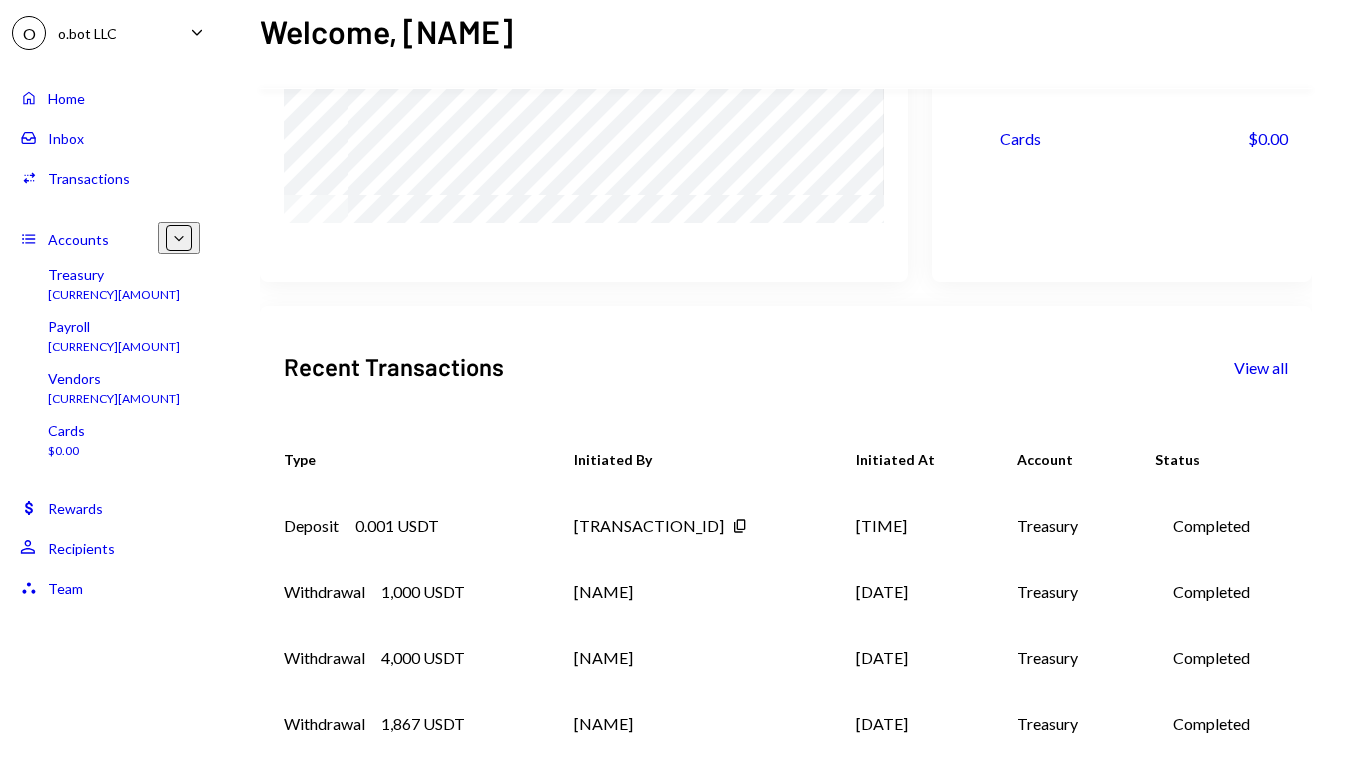 click on "$[AMOUNT] Total Graph Accounts 1W 1M 3M 1Y ALL
$[AMOUNT]
[DATE]
Account Details Plus [NAME] $[AMOUNT] [NAME] $[AMOUNT] [NAME] $[AMOUNT] [NAME] $[AMOUNT] Recent Transactions View all Type Initiated By Initiated At Account Status Deposit 0.001  USDT [TRANSACTION_ID] Copy [TIME] [NAME] Completed Withdrawal 1,000  USDT [NAME] [DATE] [NAME] Completed Withdrawal 4,000  USDT [NAME] [DATE] [NAME] Completed Withdrawal 1,867  USDT [NAME] [DATE] [NAME] Completed Withdrawal 9,175  USDT [NAME] [DATE] [NAME] Completed" at bounding box center [786, 382] 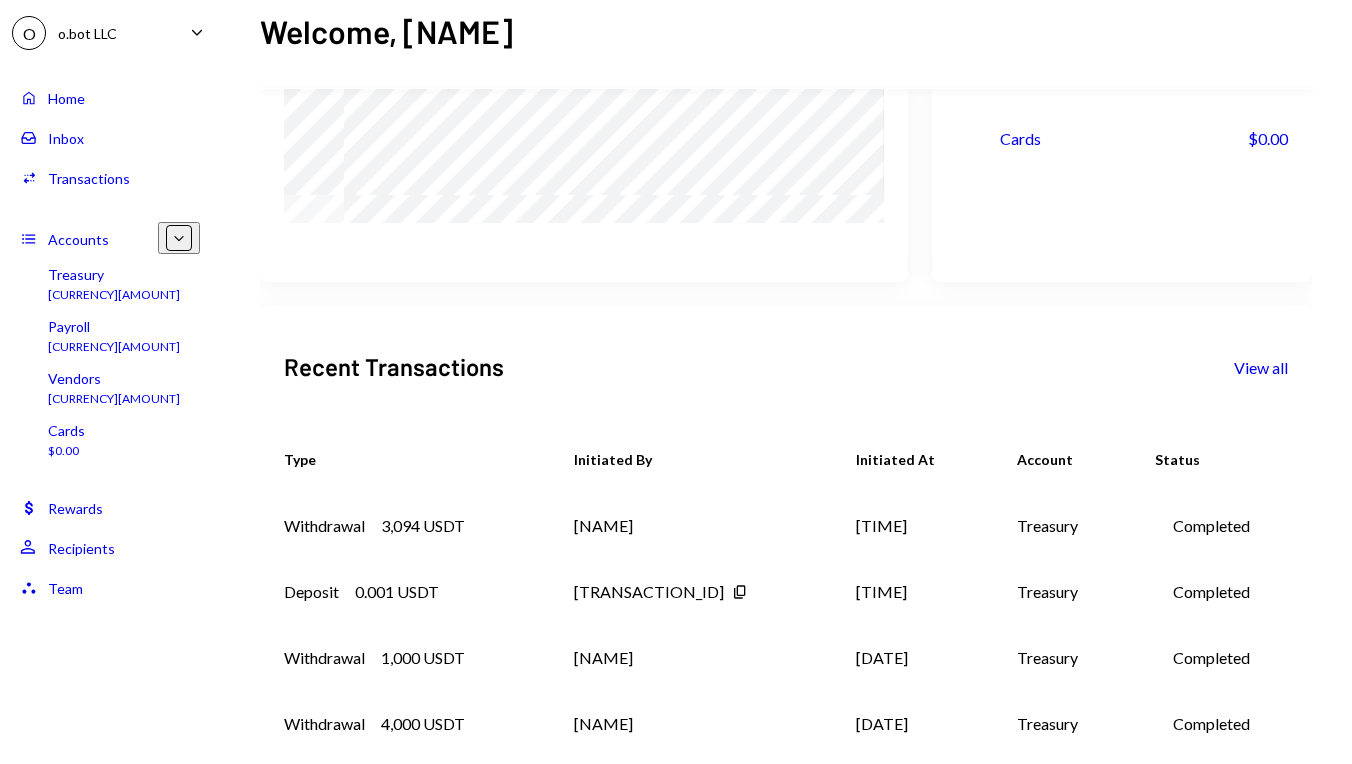 click on "Inbox" at bounding box center [66, 138] 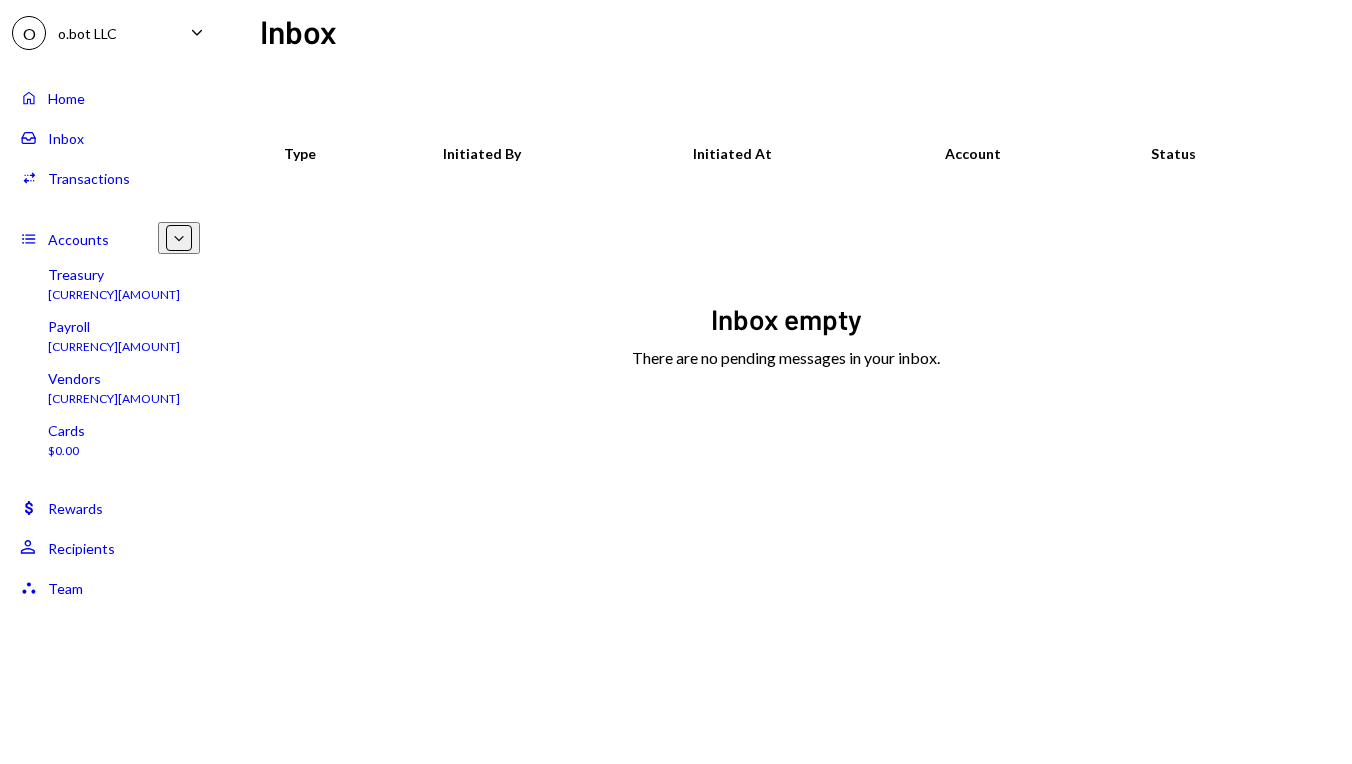 click on "Home" at bounding box center [66, 98] 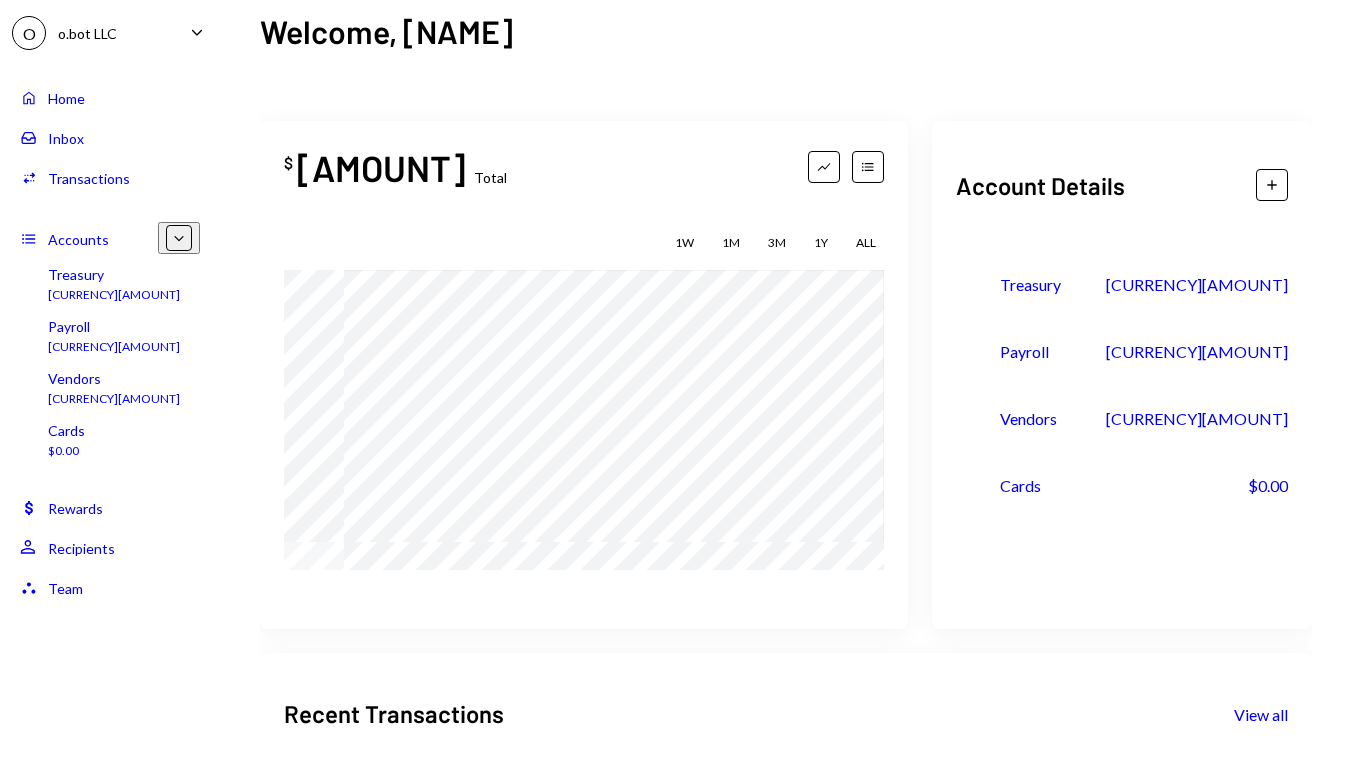 click on "Transactions" at bounding box center (89, 178) 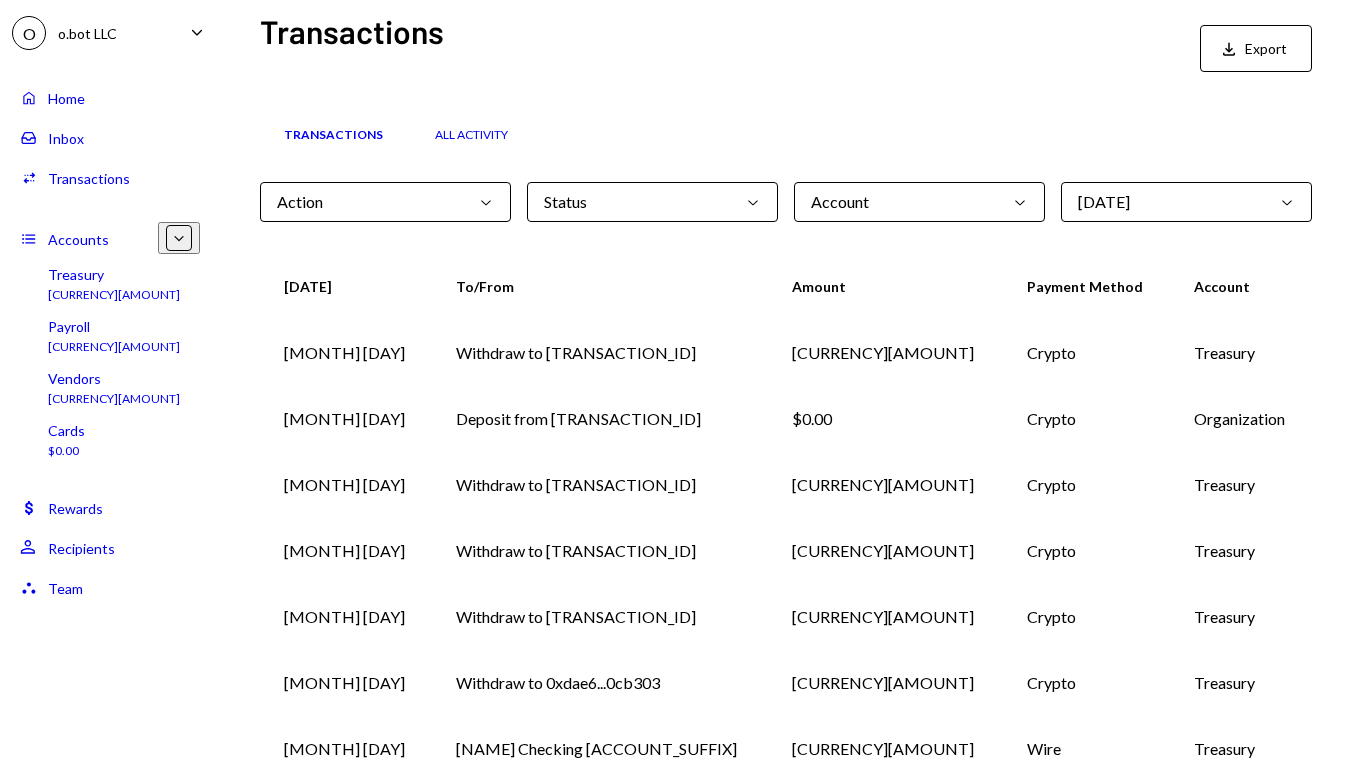 click on "Caret Down" at bounding box center [179, 238] 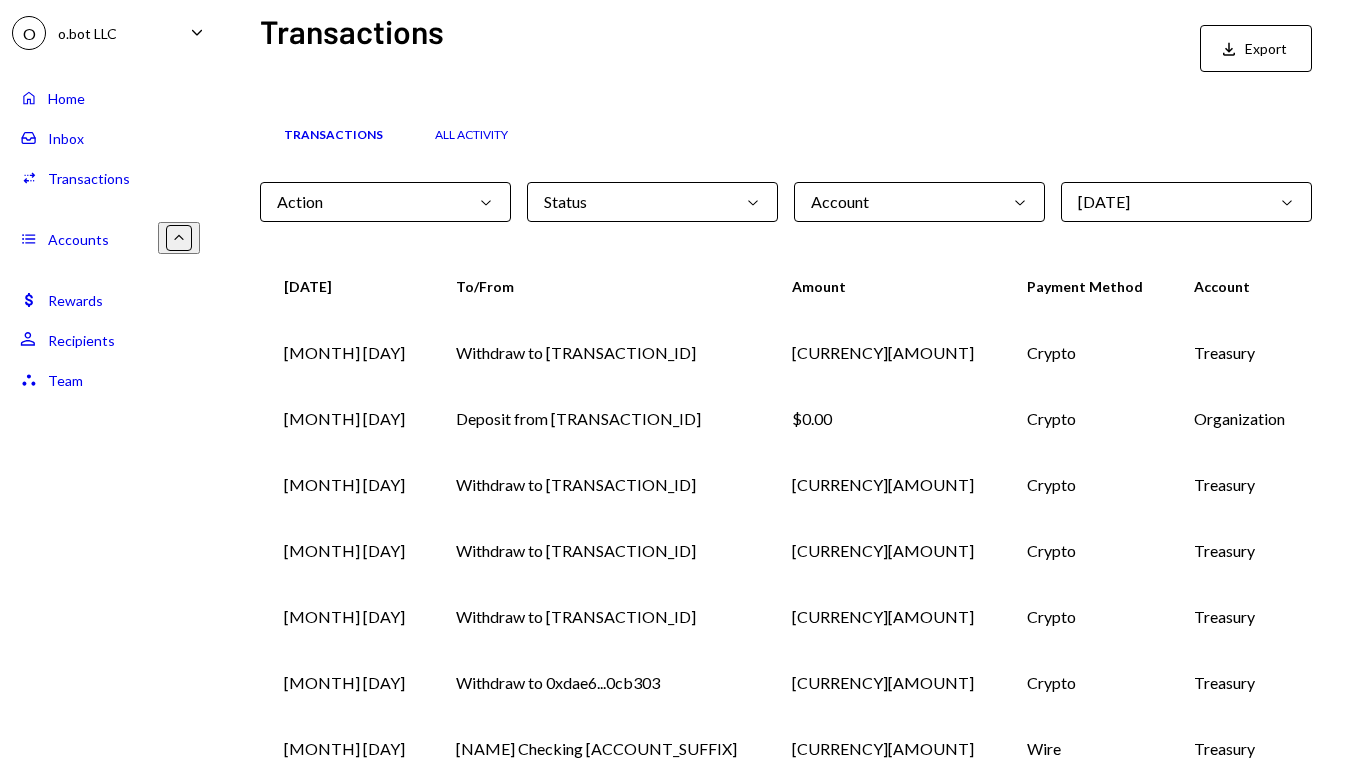click on "Caret Up" at bounding box center (179, 238) 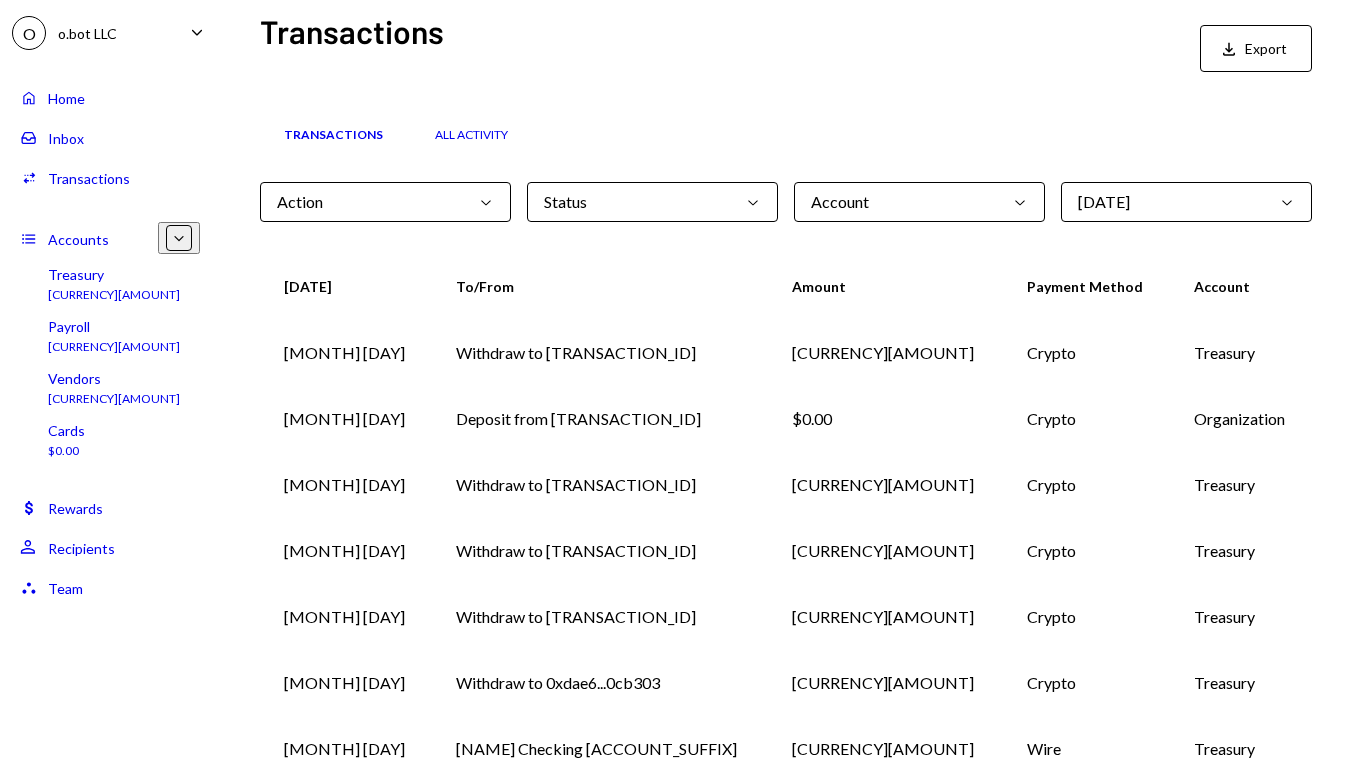 click on "Caret Down" at bounding box center (197, 32) 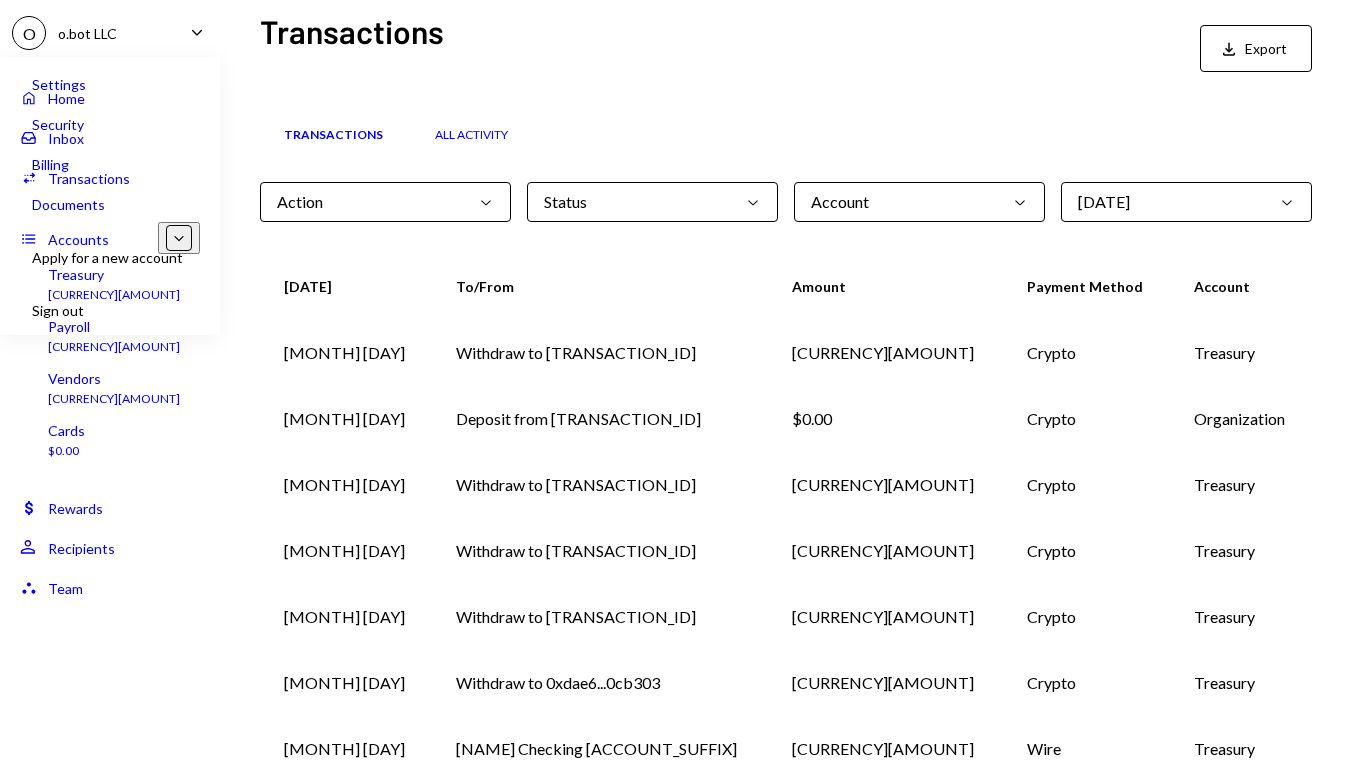 click on "[NAME] [NAME] [NAME] [NAME] [NAME] [NAME] [NAME] $[AMOUNT] [NAME] $[AMOUNT] [NAME] $[AMOUNT] [NAME] $[AMOUNT] Recent Transactions View all Type Initiated By Initiated At Account Status Deposit 0.001  USDT [TRANSACTION_ID] Copy [TIME] [NAME] Completed Withdrawal 1,000  USDT [NAME] [DATE] [NAME] Completed Withdrawal 4,000  USDT [NAME] [DATE] [NAME] Completed" at bounding box center (110, 382) 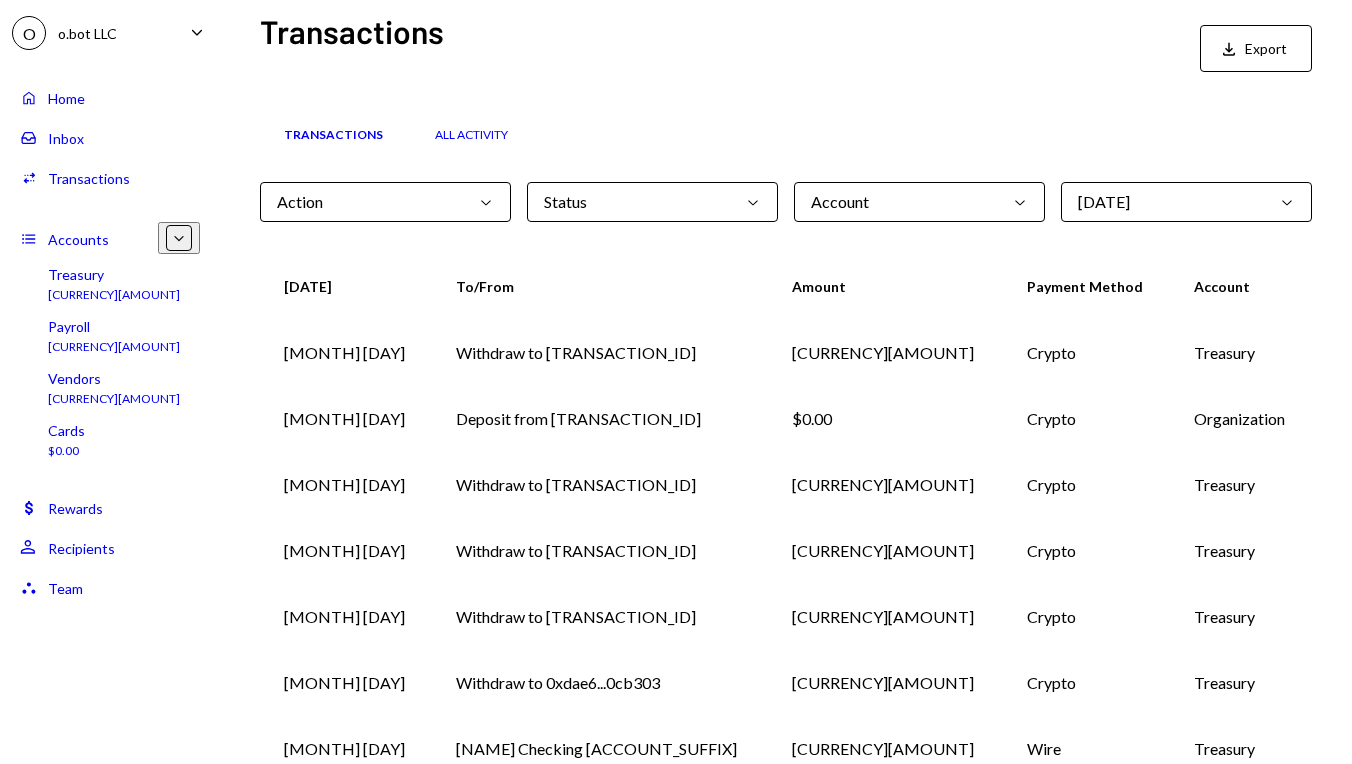click on "Inbox Inbox" at bounding box center [110, 138] 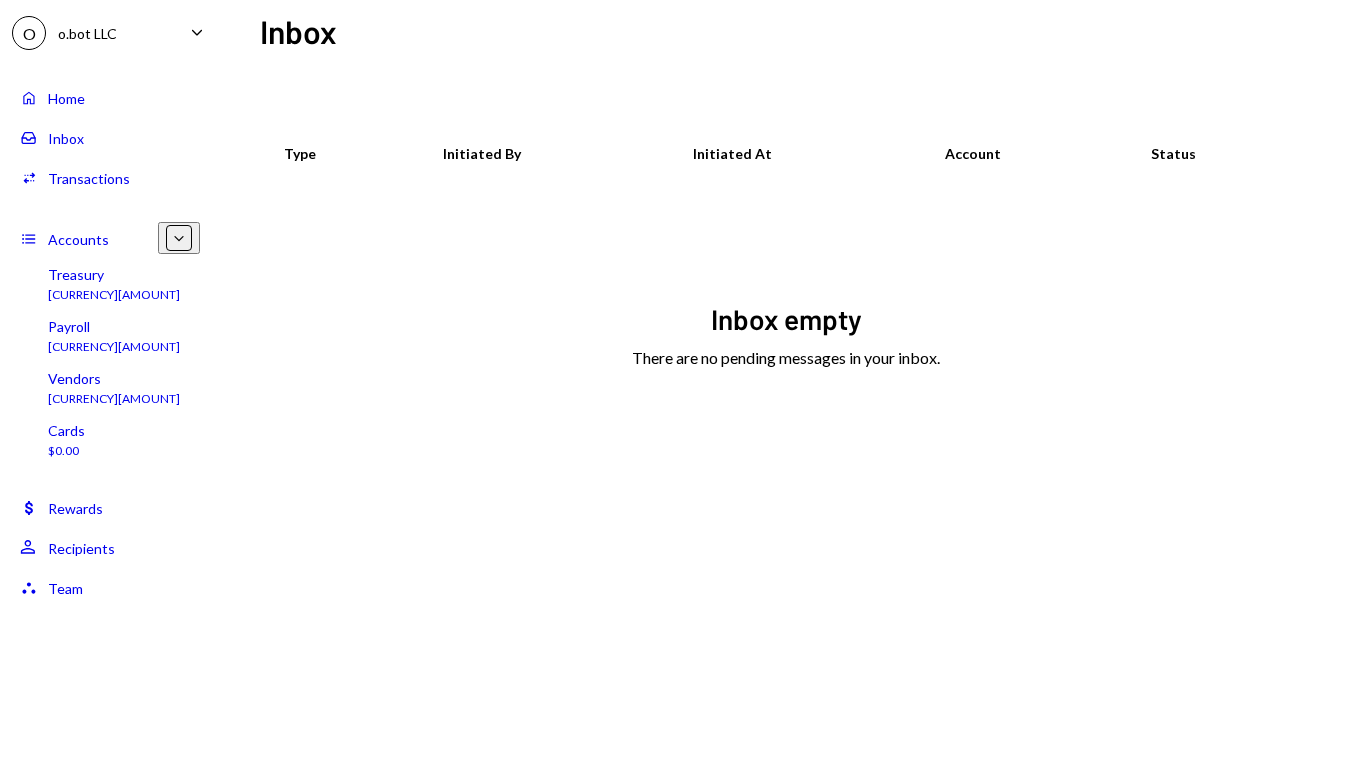 click on "Home Home" at bounding box center [110, 98] 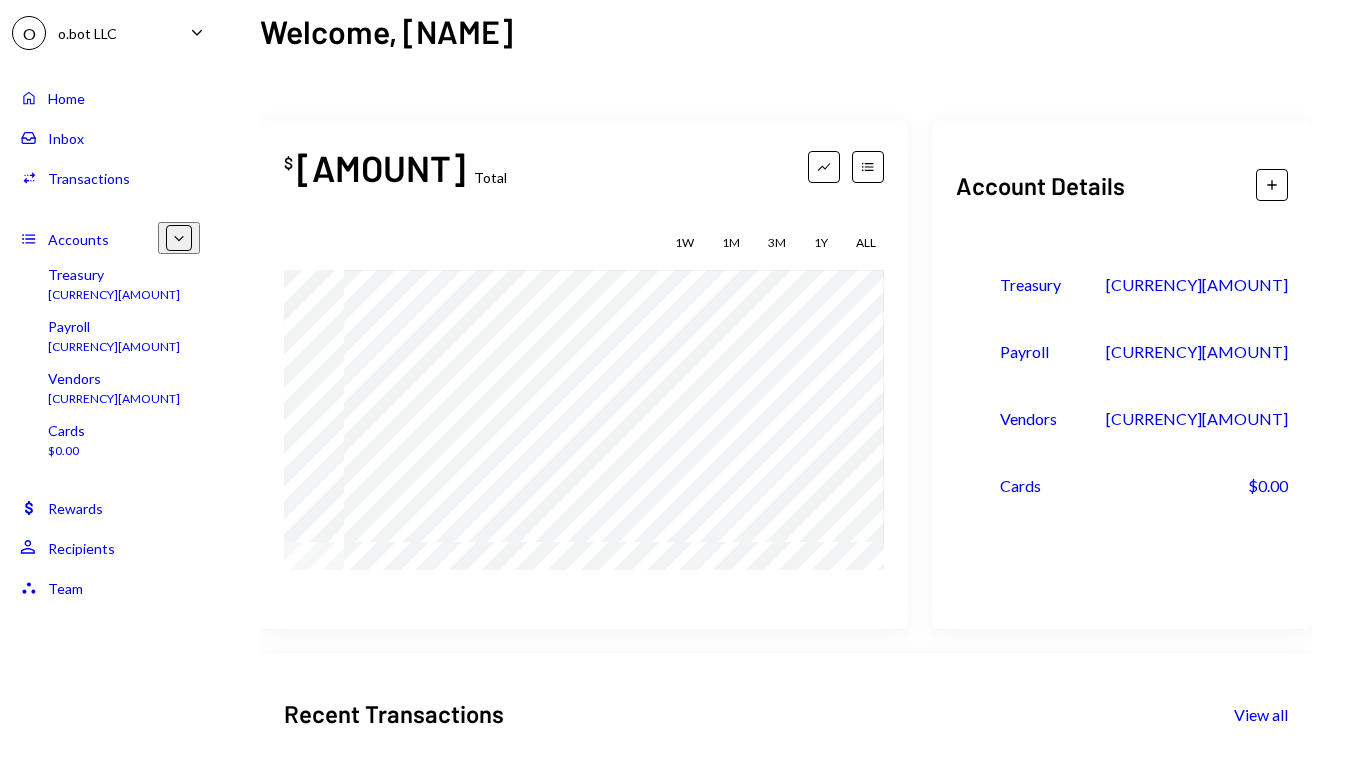 scroll, scrollTop: 0, scrollLeft: 0, axis: both 